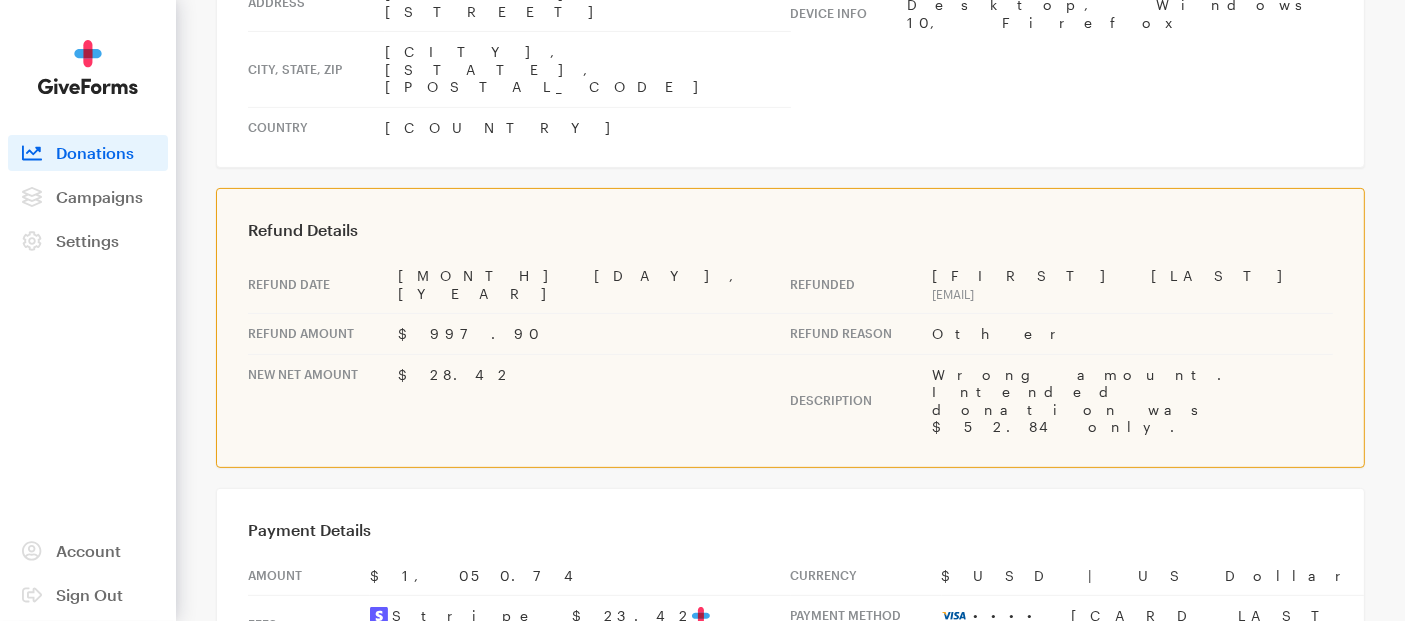 scroll, scrollTop: 0, scrollLeft: 0, axis: both 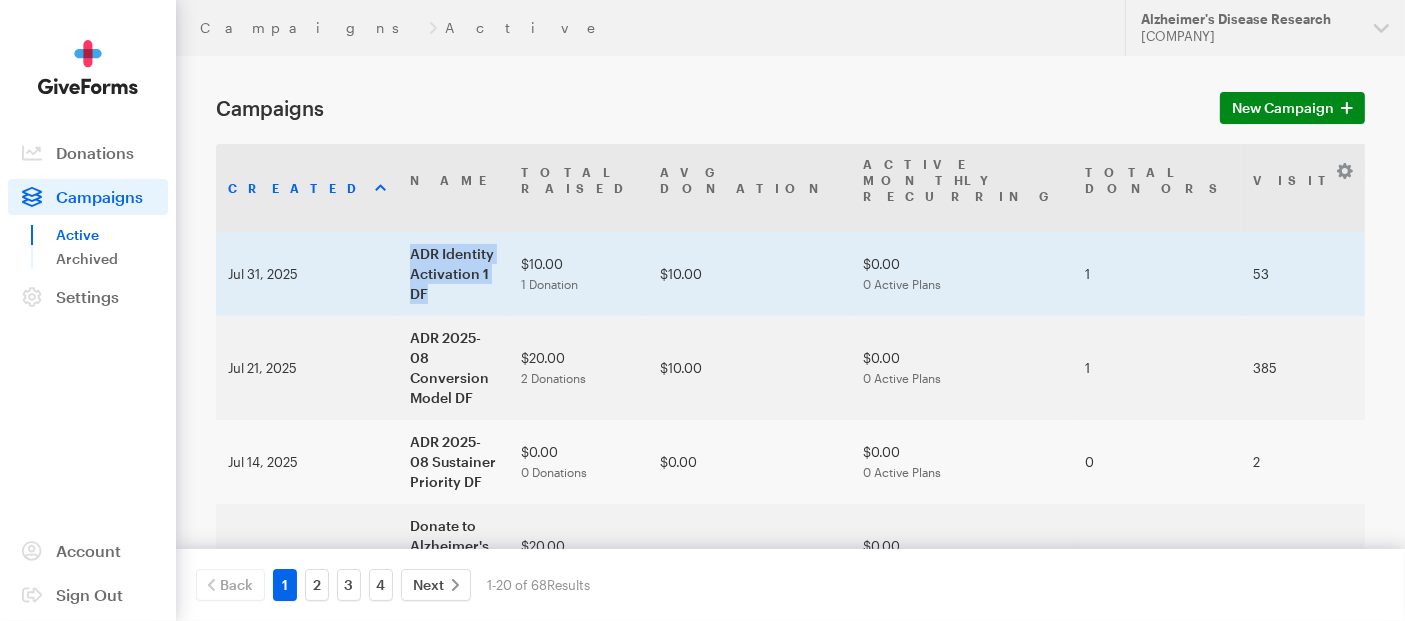 drag, startPoint x: 314, startPoint y: 224, endPoint x: 364, endPoint y: 278, distance: 73.593475 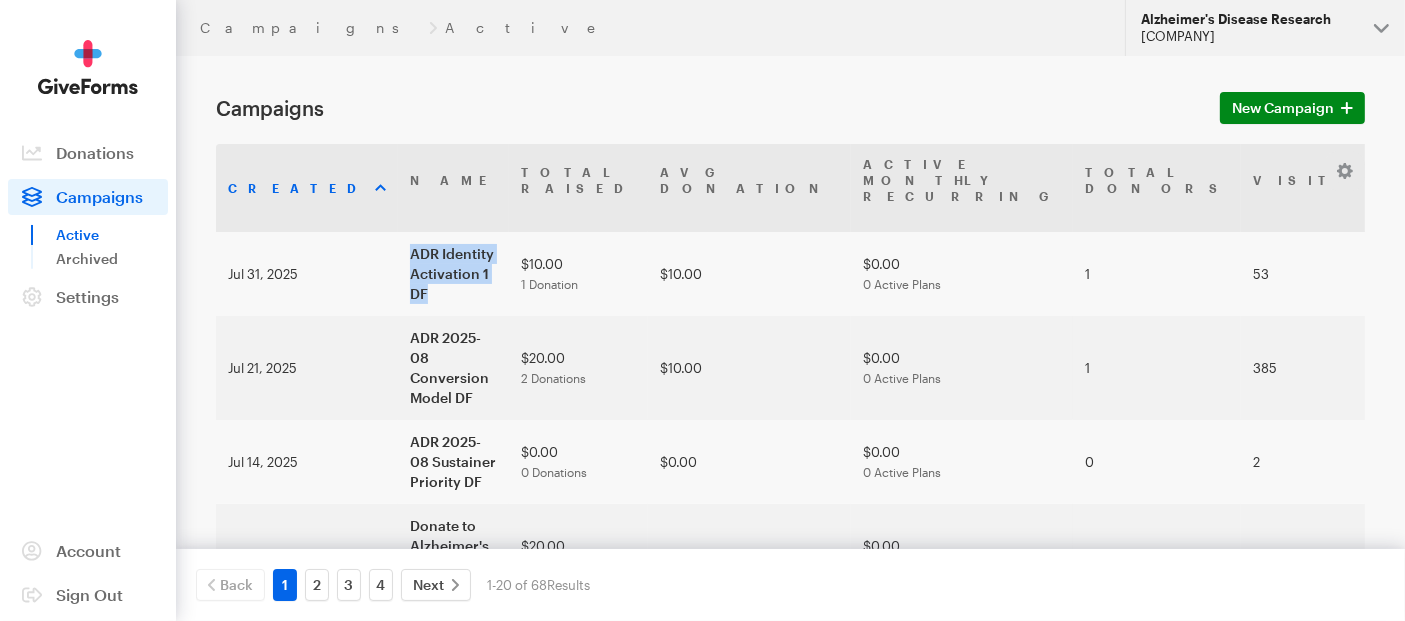 click on "Alzheimer's Disease Research
RKD Group" at bounding box center [1265, 28] 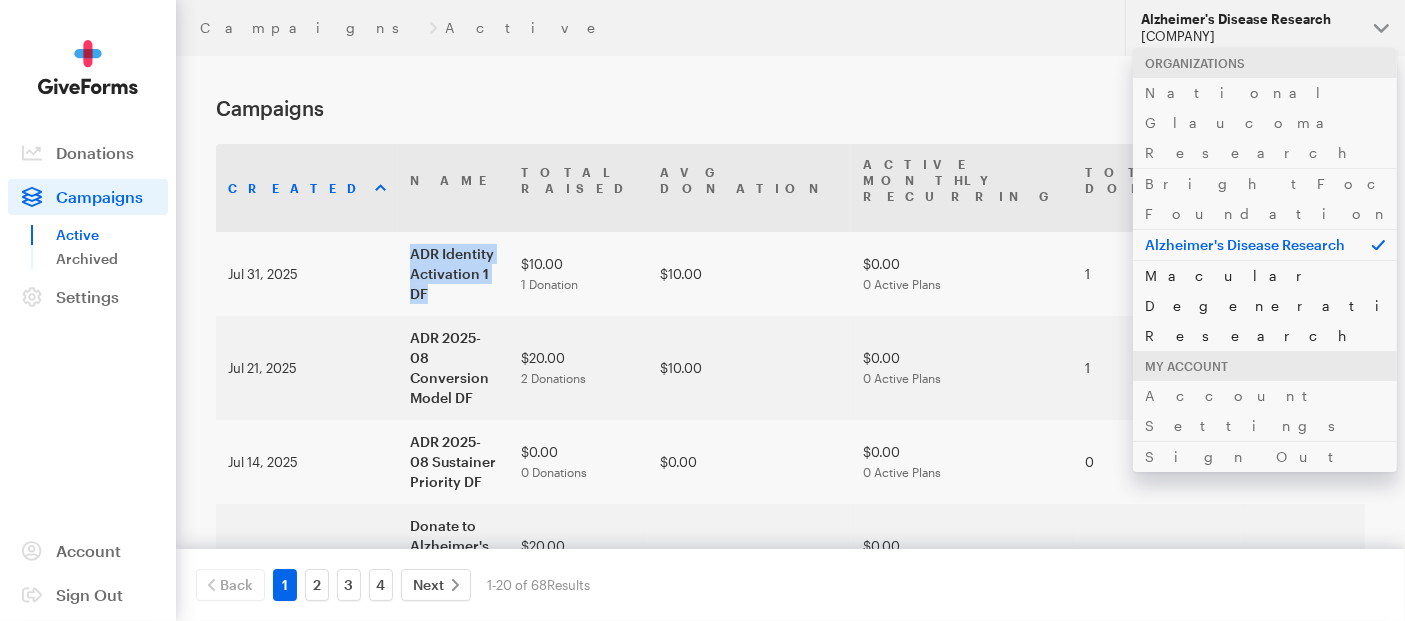 click on "Macular Degeneration Research" at bounding box center (1265, 305) 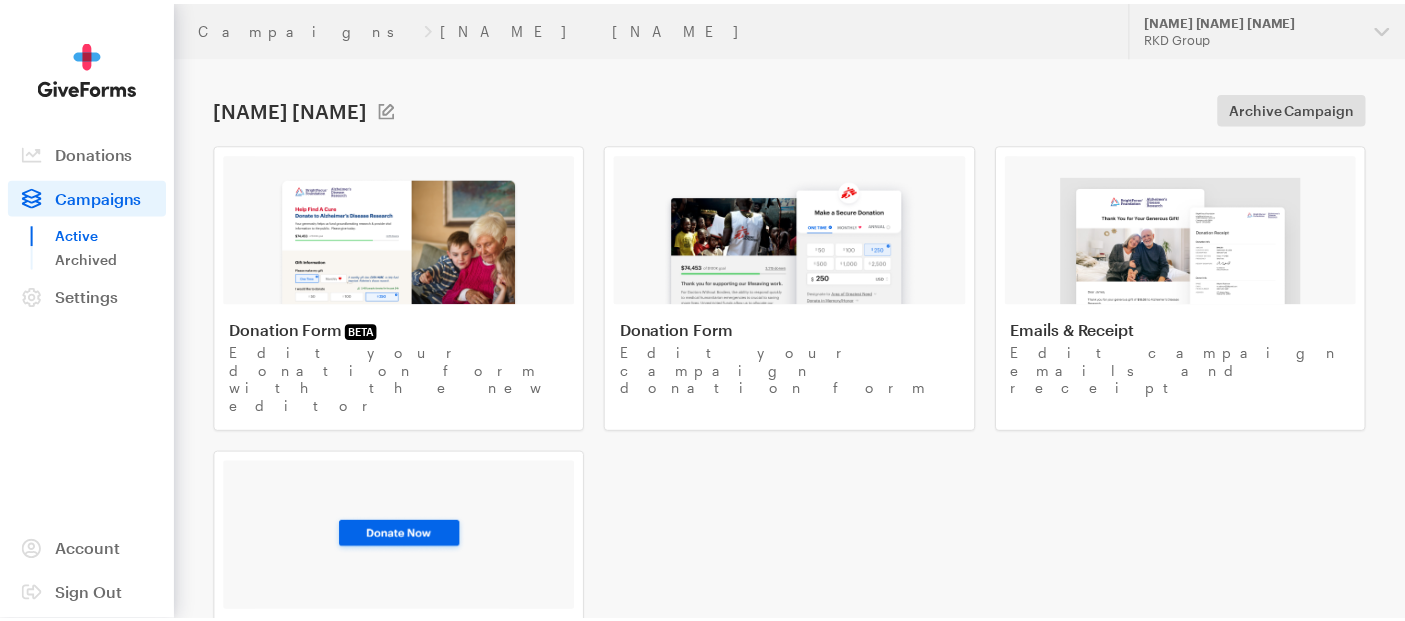 scroll, scrollTop: 0, scrollLeft: 0, axis: both 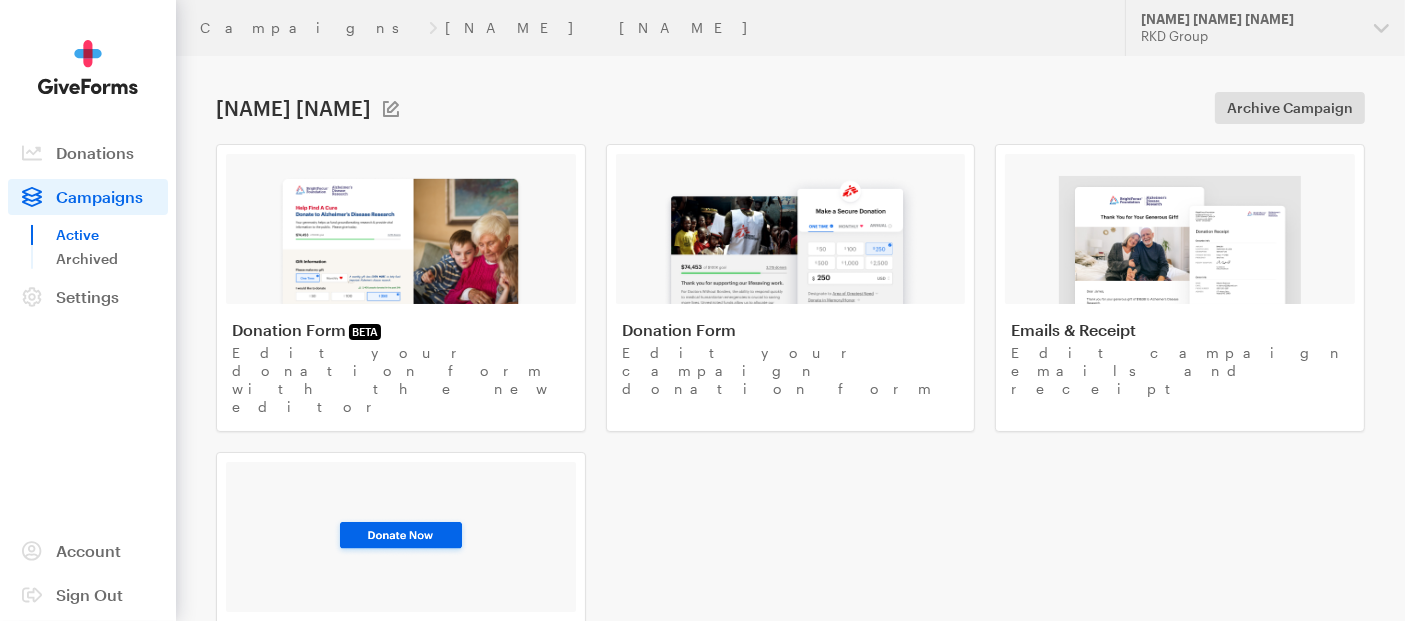 drag, startPoint x: 214, startPoint y: 109, endPoint x: 477, endPoint y: 112, distance: 263.01712 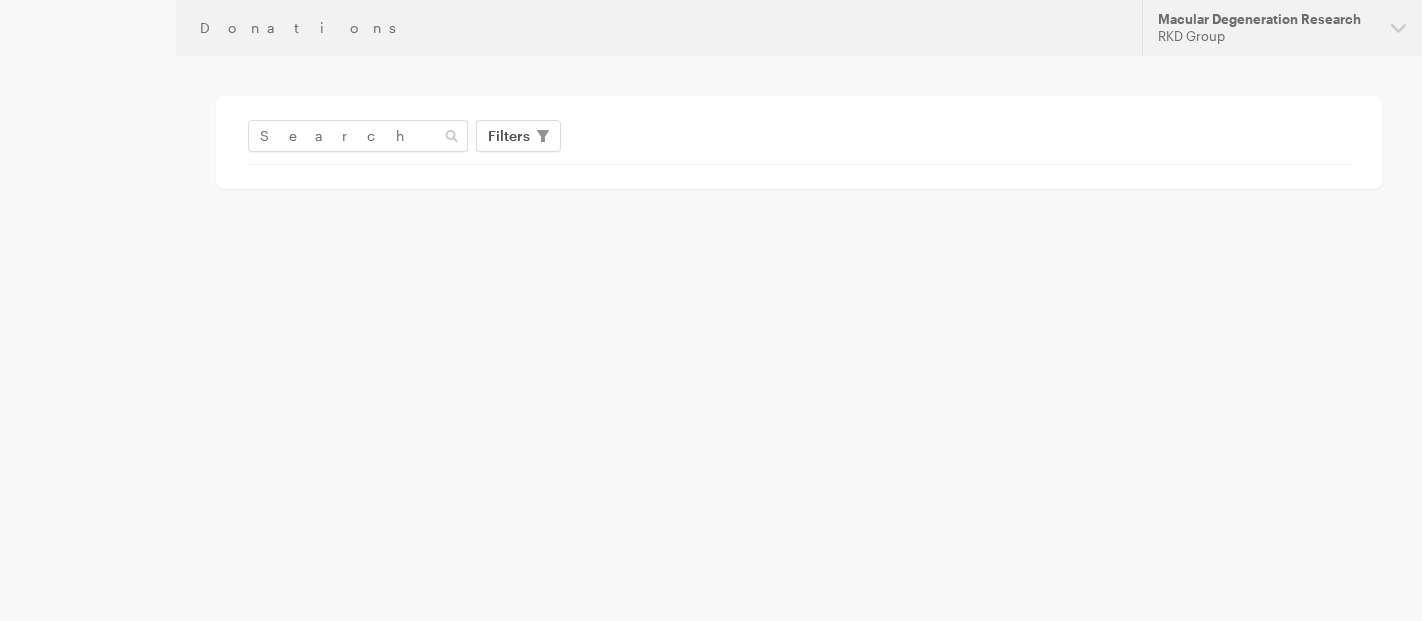 scroll, scrollTop: 0, scrollLeft: 0, axis: both 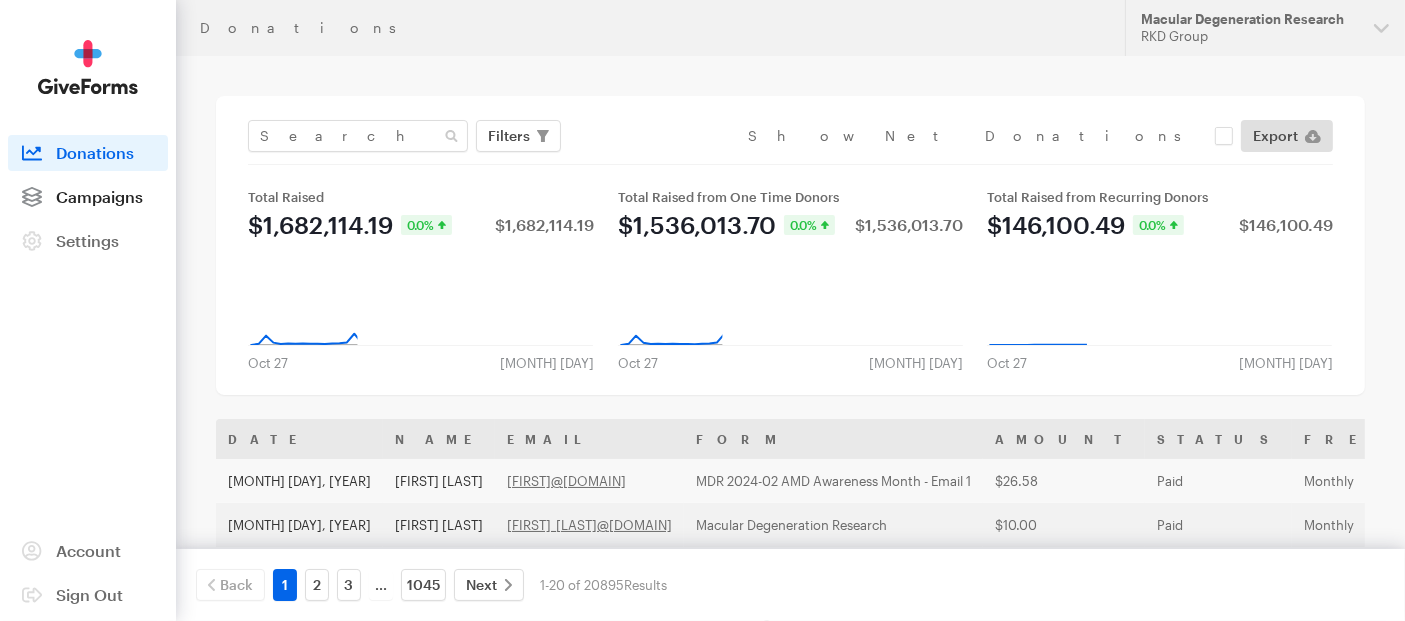 click on "Campaigns" at bounding box center [99, 196] 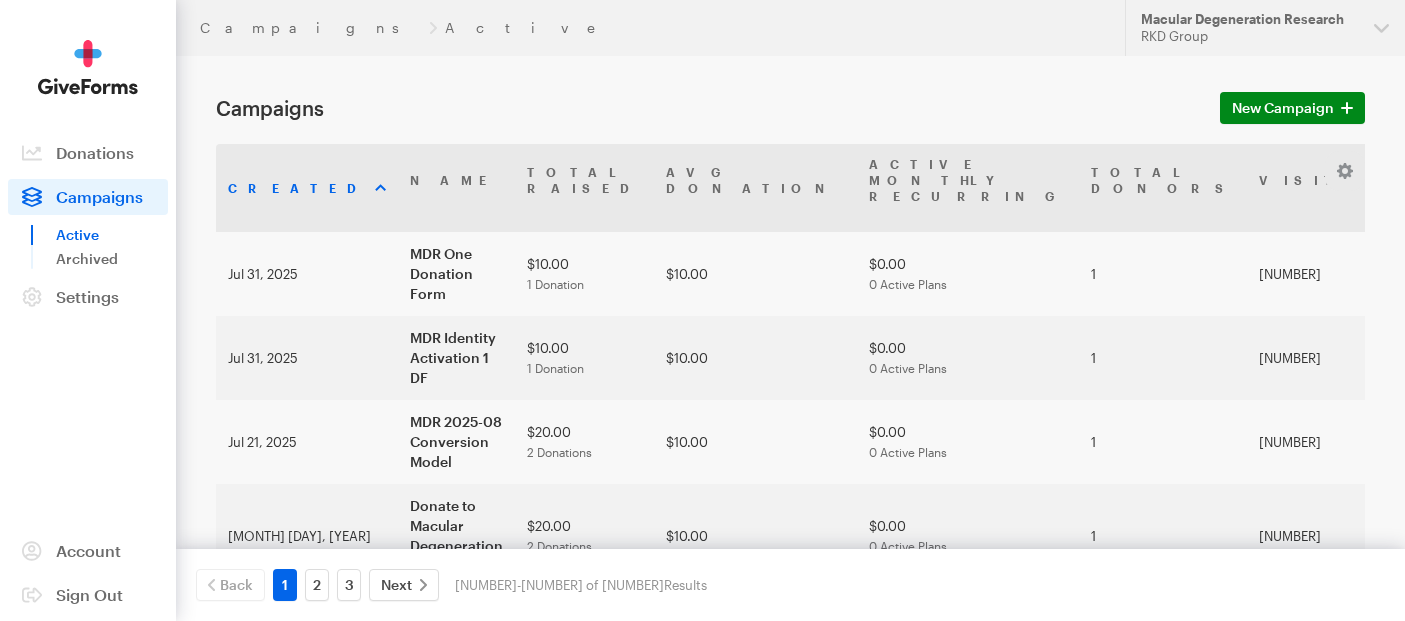 scroll, scrollTop: 0, scrollLeft: 0, axis: both 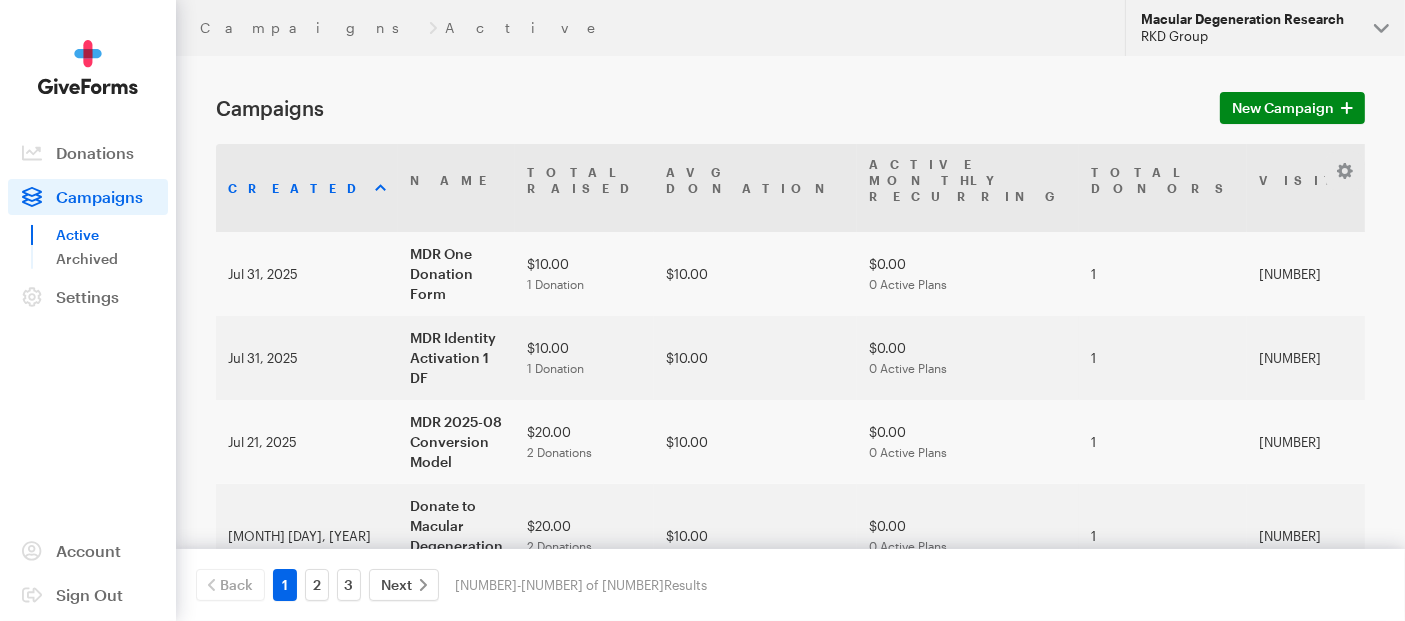 click on "Macular Degeneration Research
RKD Group" at bounding box center [1265, 28] 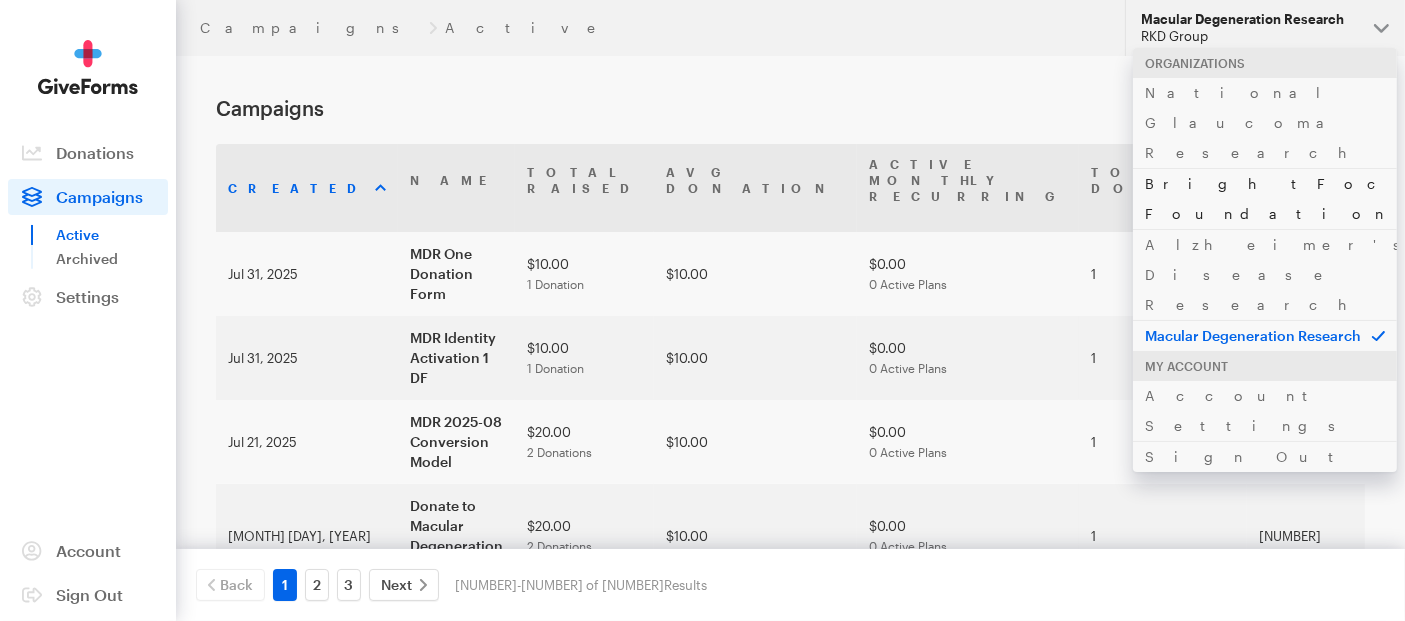 click on "BrightFocus Foundation" at bounding box center (1265, 198) 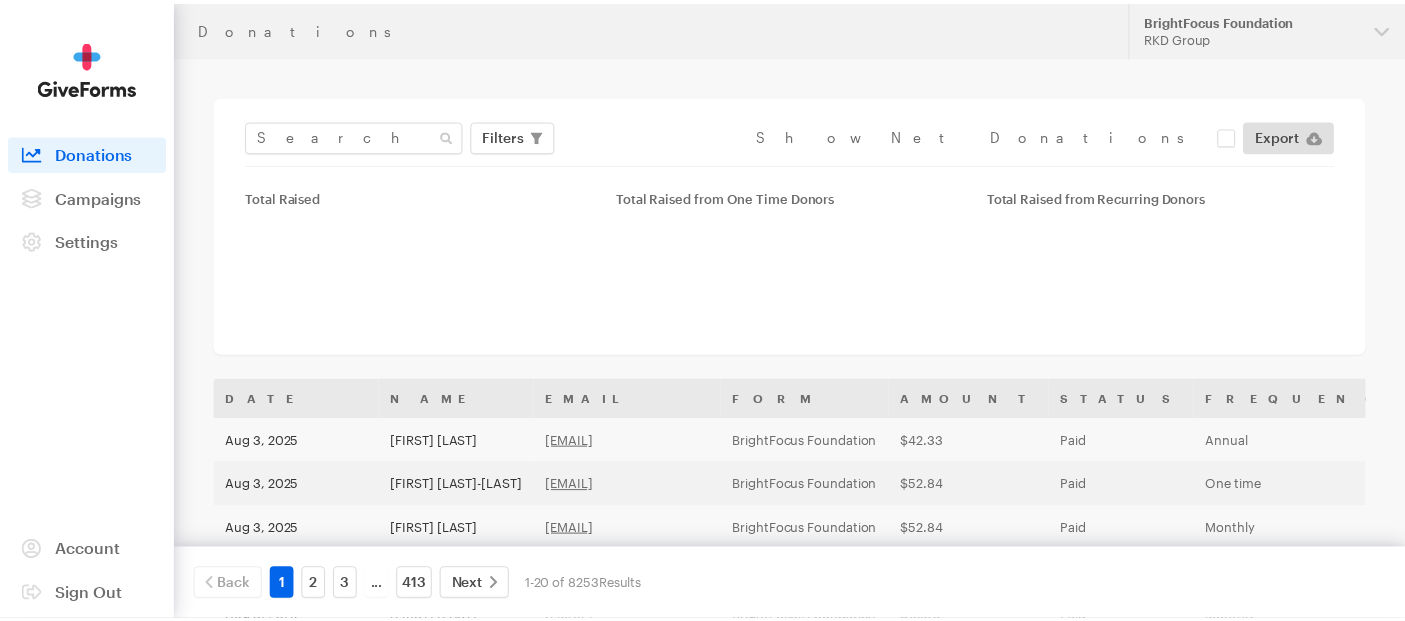scroll, scrollTop: 0, scrollLeft: 0, axis: both 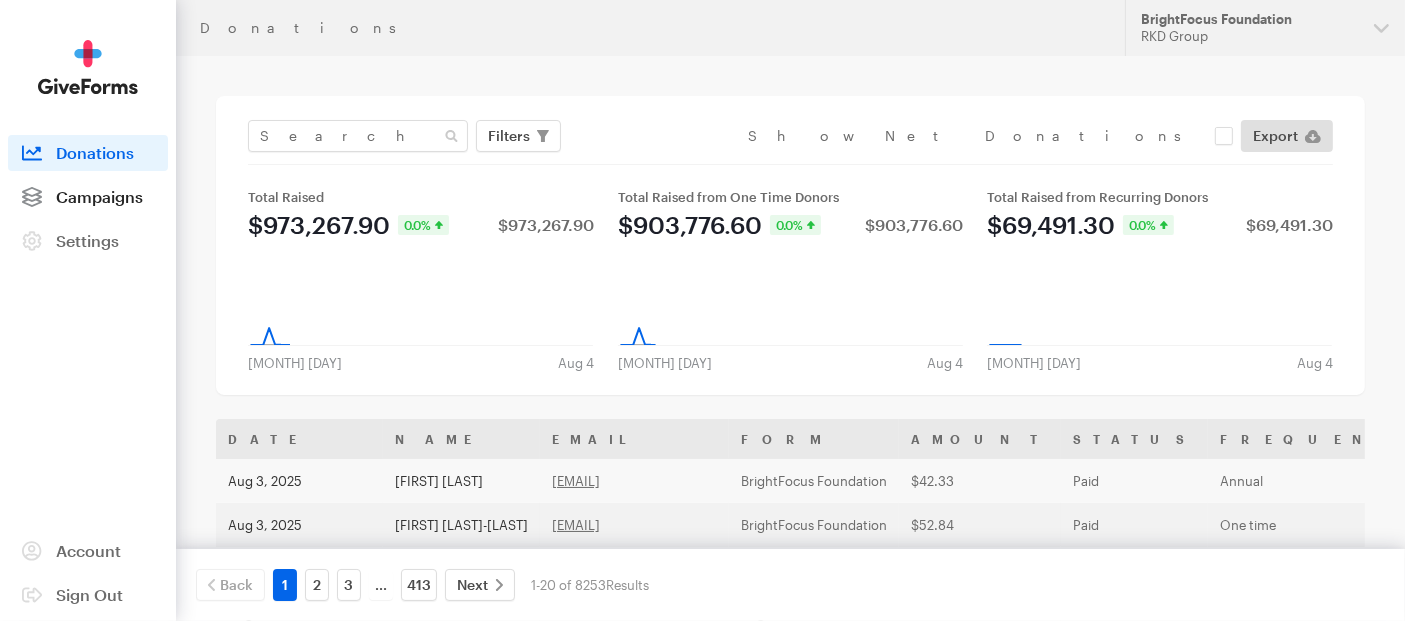 click on "Campaigns" at bounding box center [99, 196] 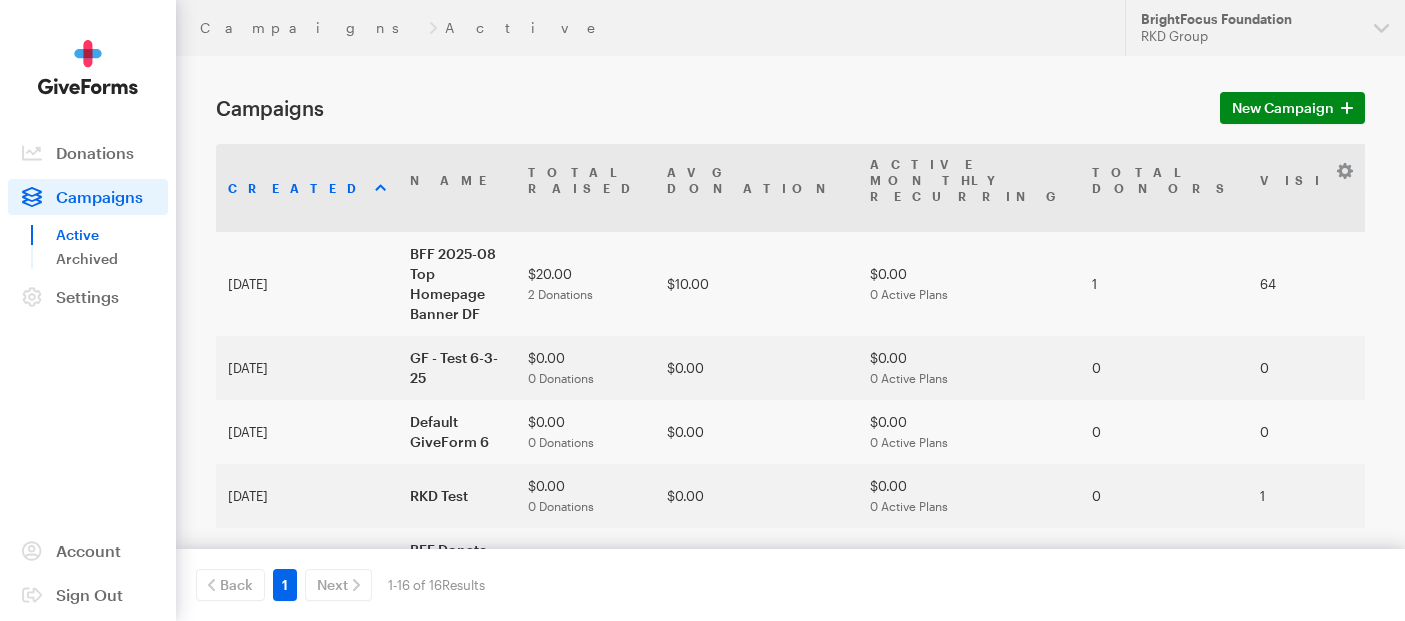 scroll, scrollTop: 0, scrollLeft: 0, axis: both 